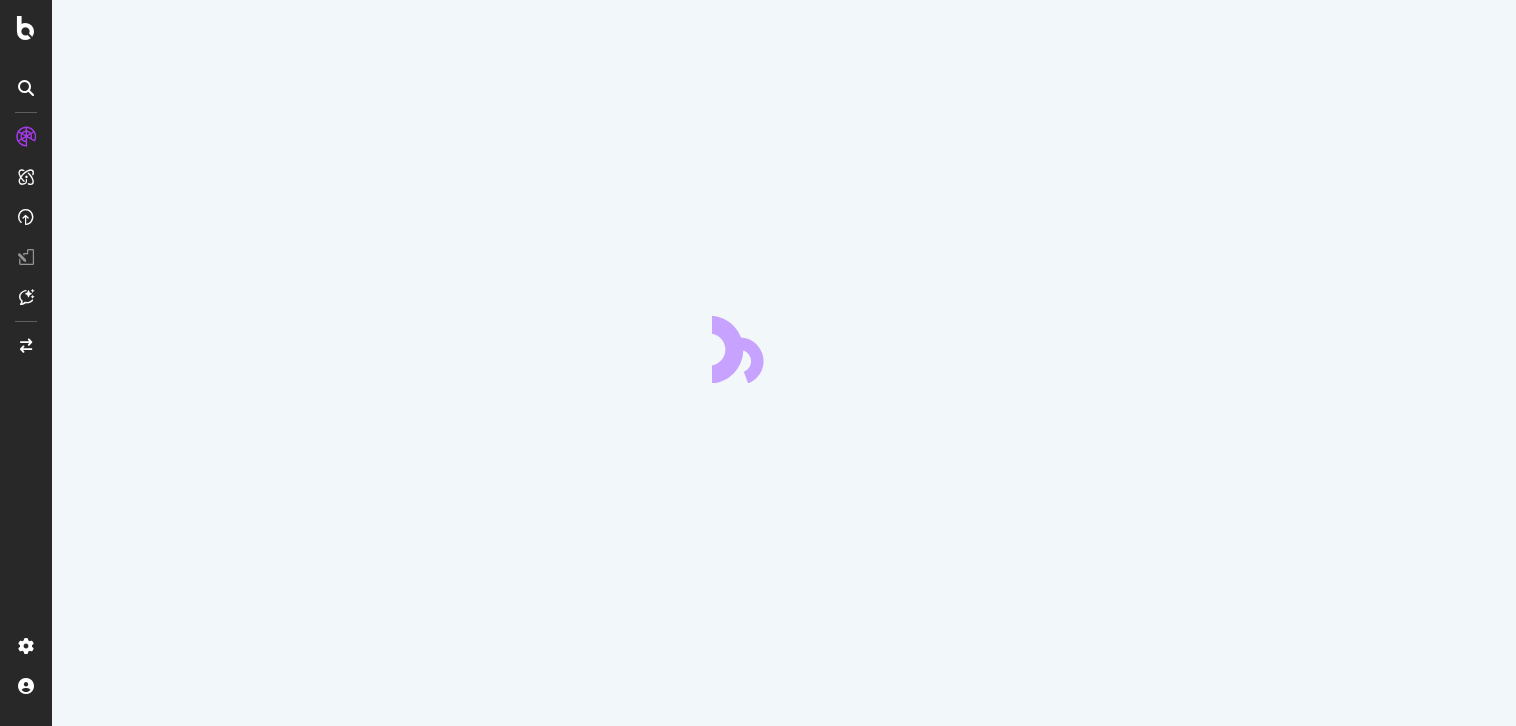 scroll, scrollTop: 0, scrollLeft: 0, axis: both 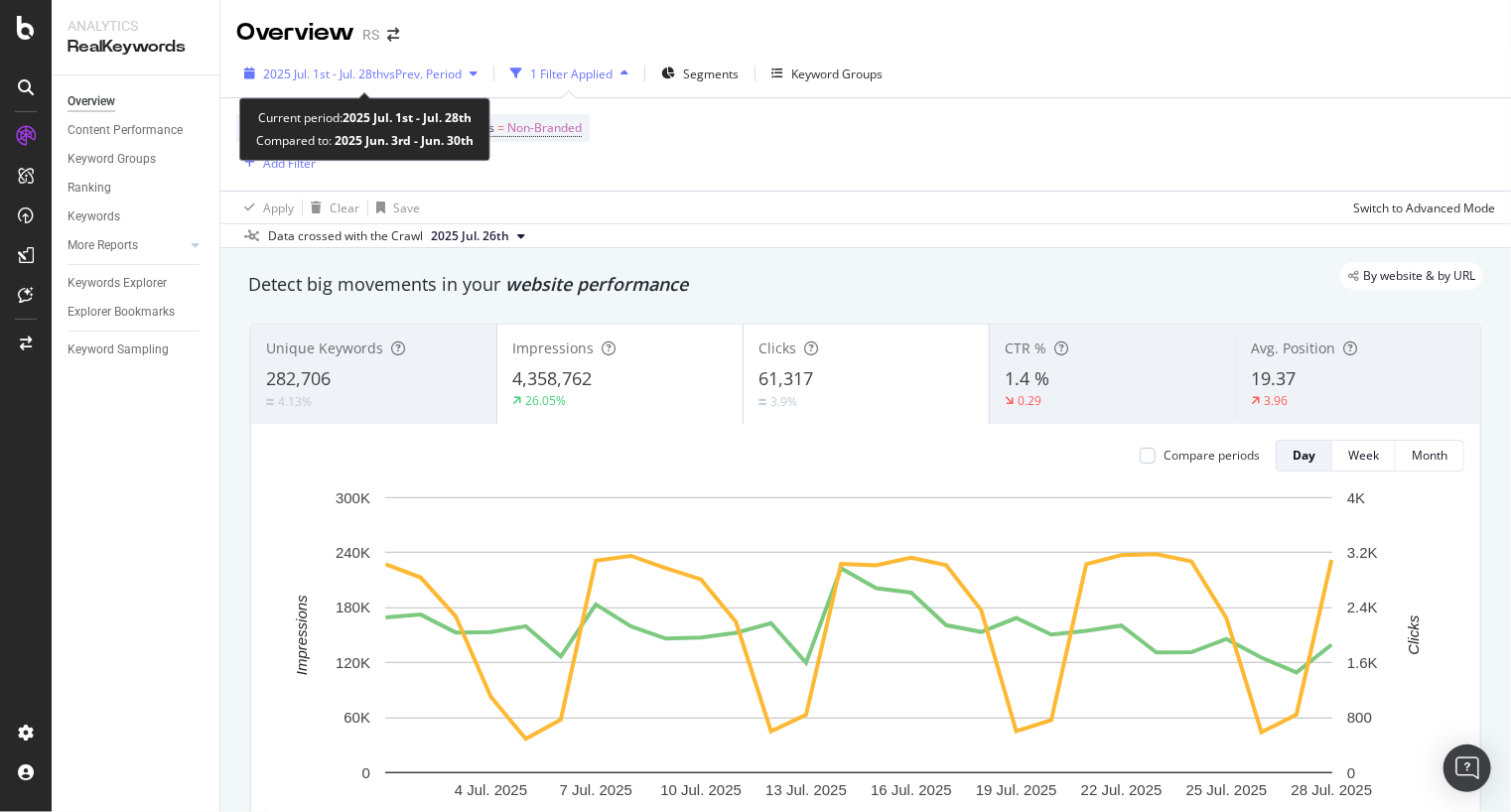 click on "2025 Jul. 1st - Jul. 28th  vs  Prev. Period" at bounding box center (362, 73) 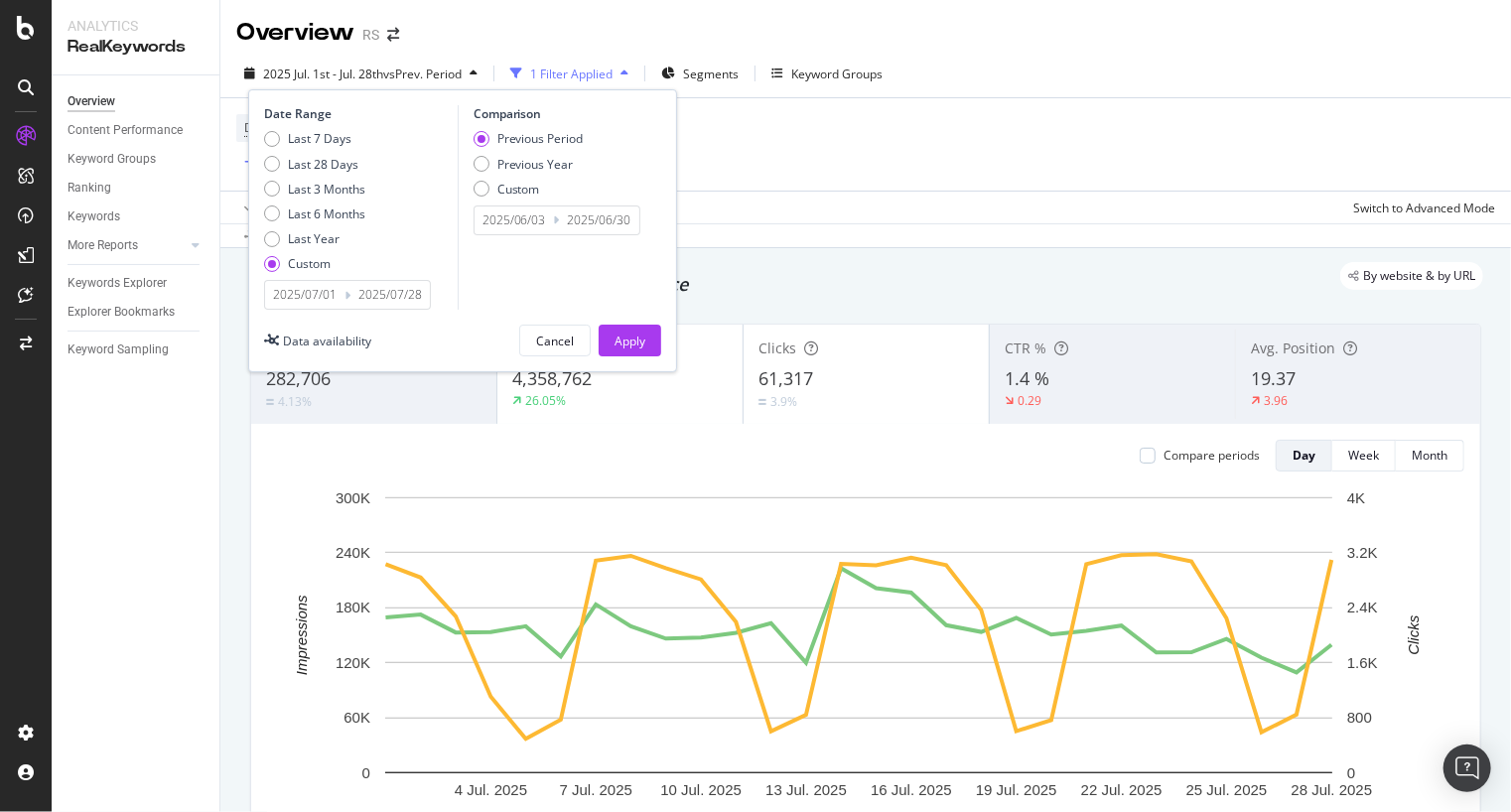click on "2025/07/28" at bounding box center [390, 295] 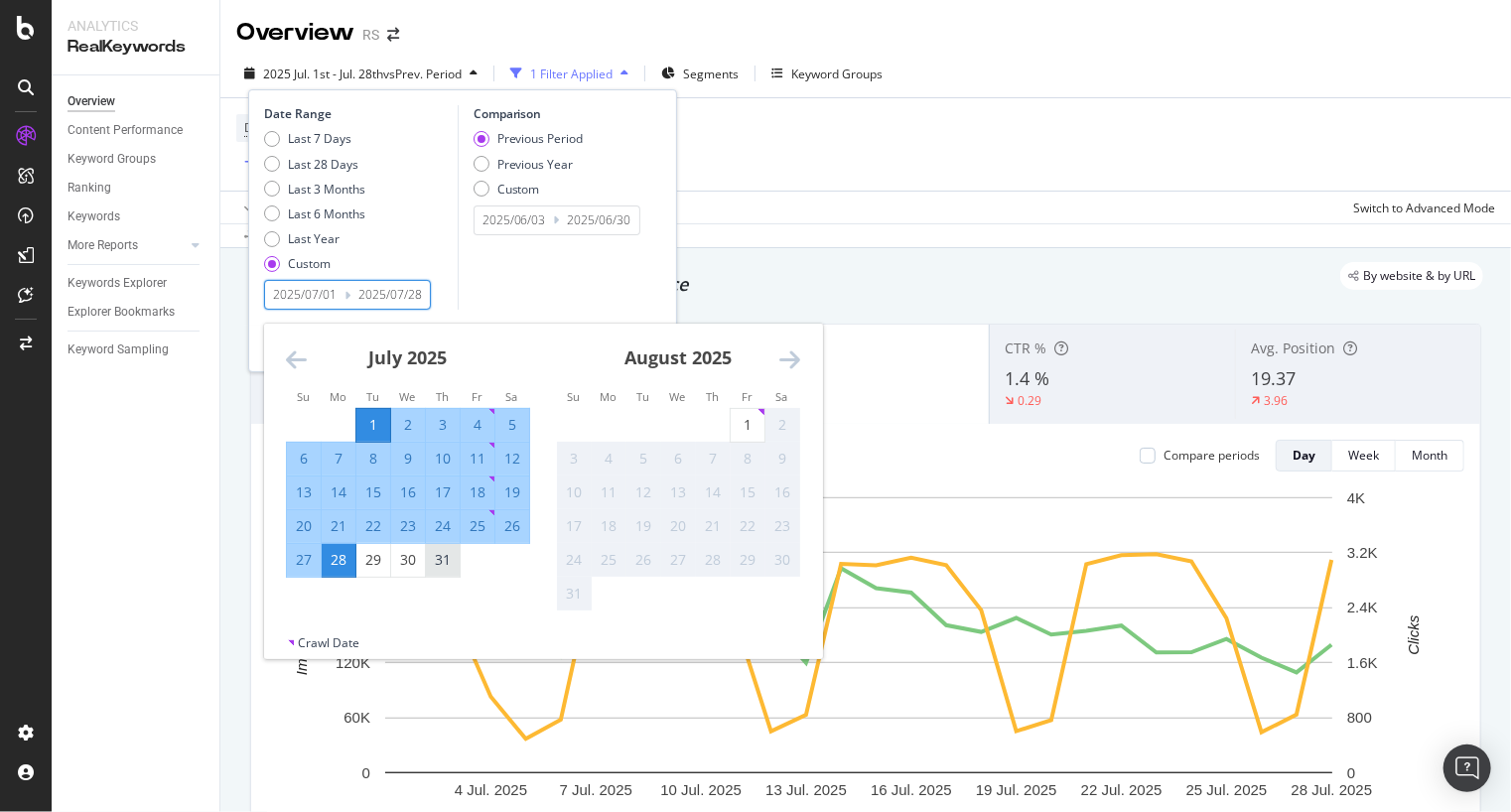click on "31" at bounding box center (443, 560) 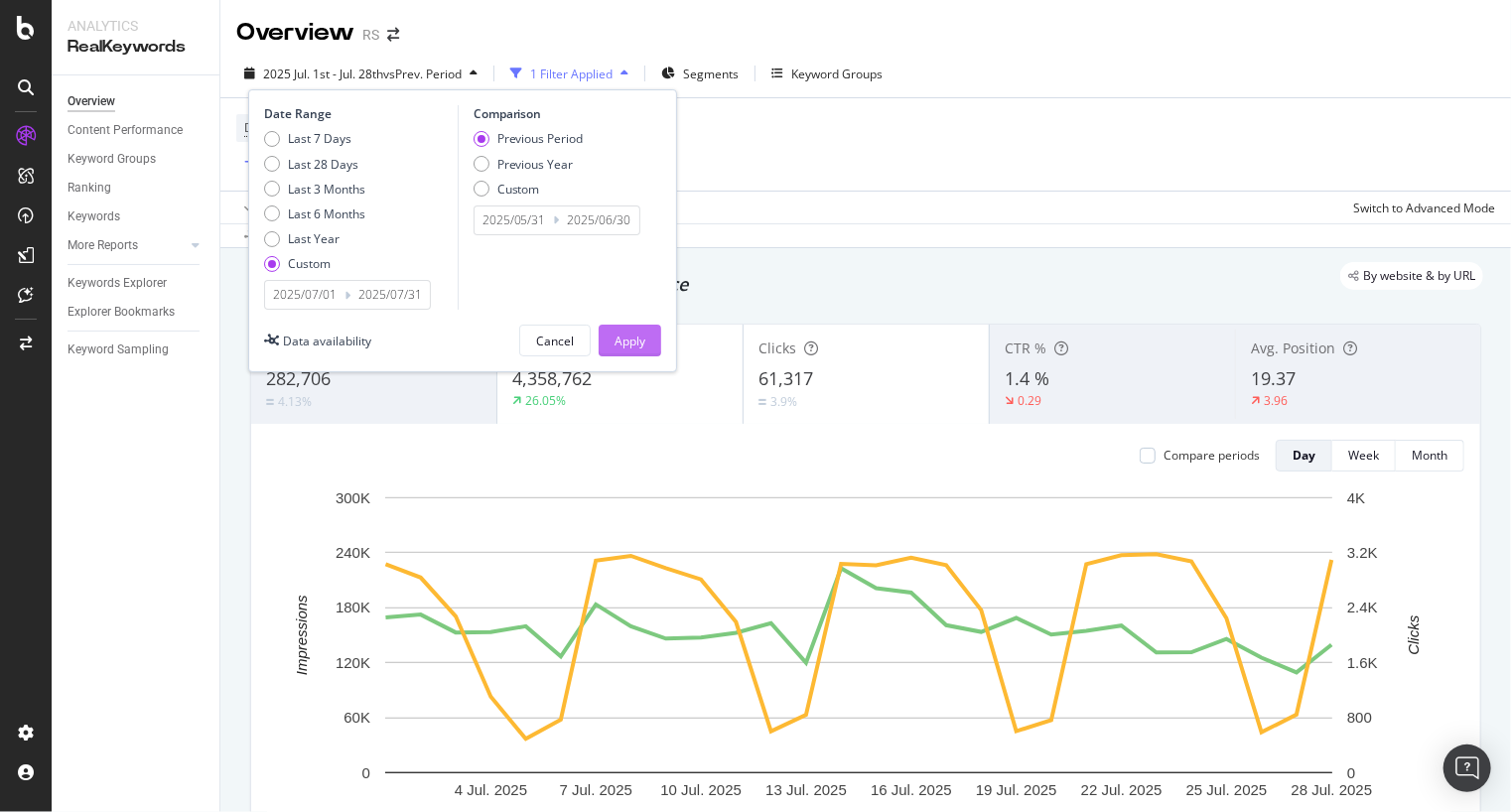 click on "Apply" at bounding box center (629, 340) 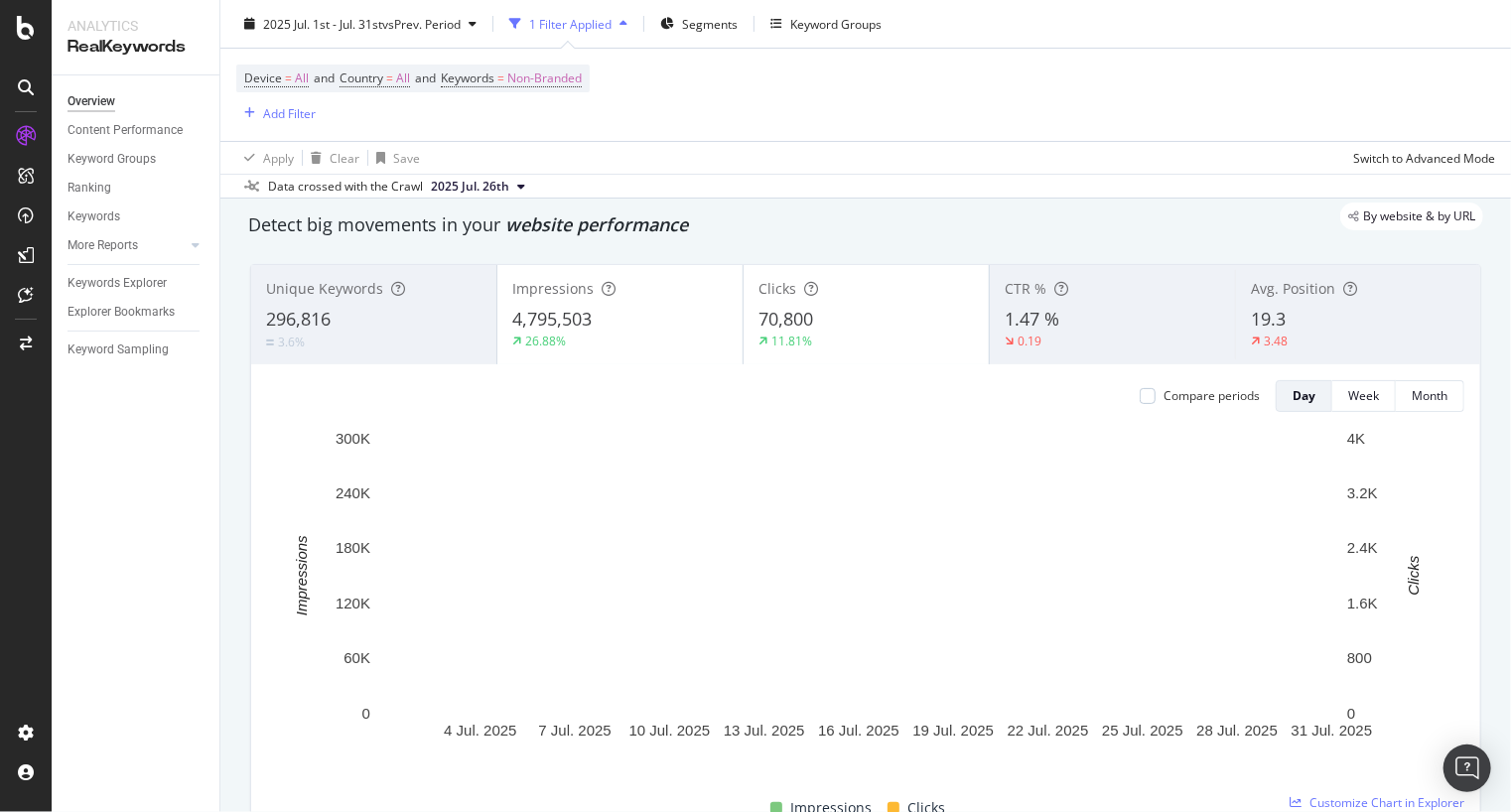 scroll, scrollTop: 59, scrollLeft: 0, axis: vertical 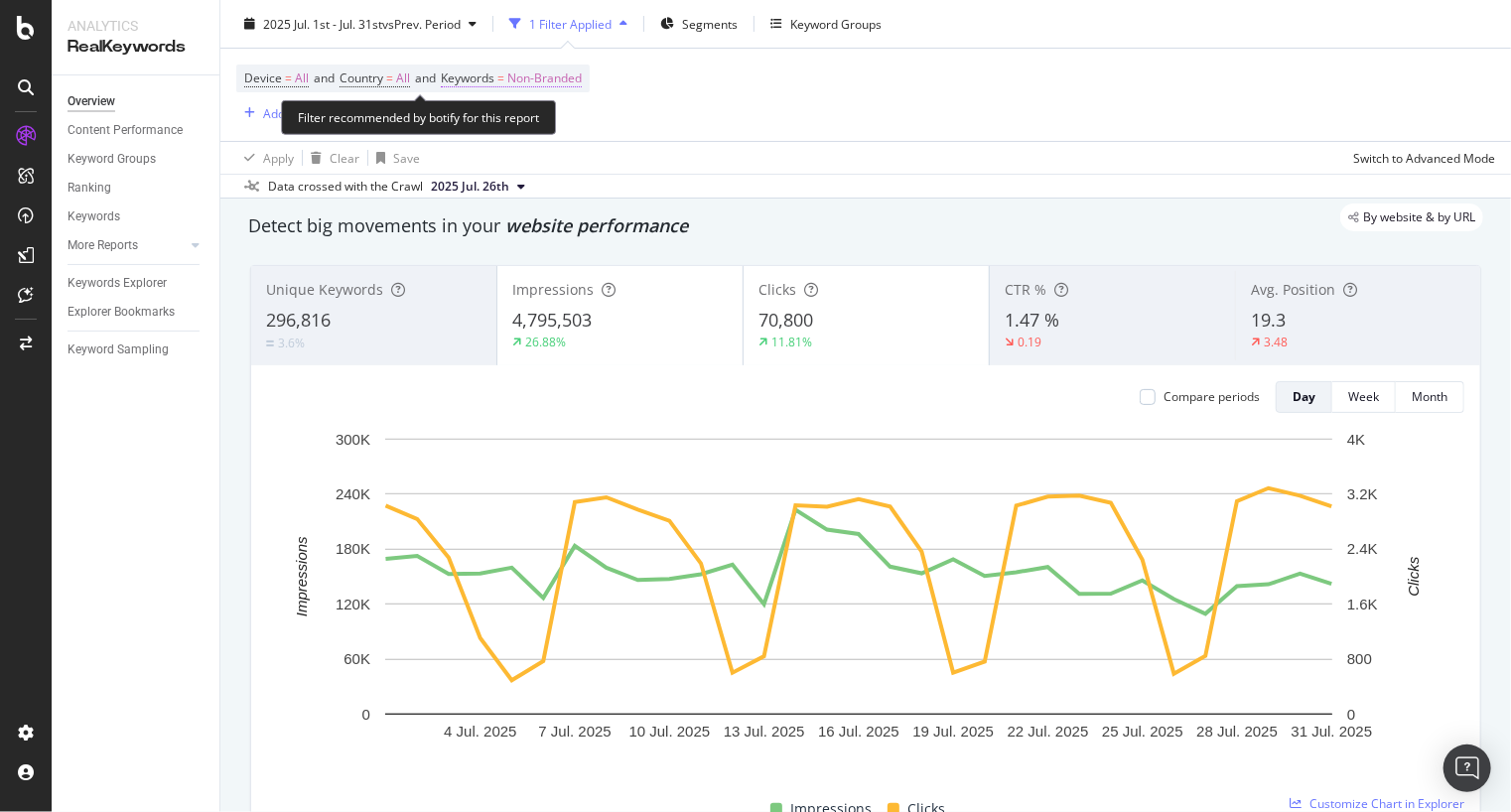 click on "Non-Branded" at bounding box center (544, 78) 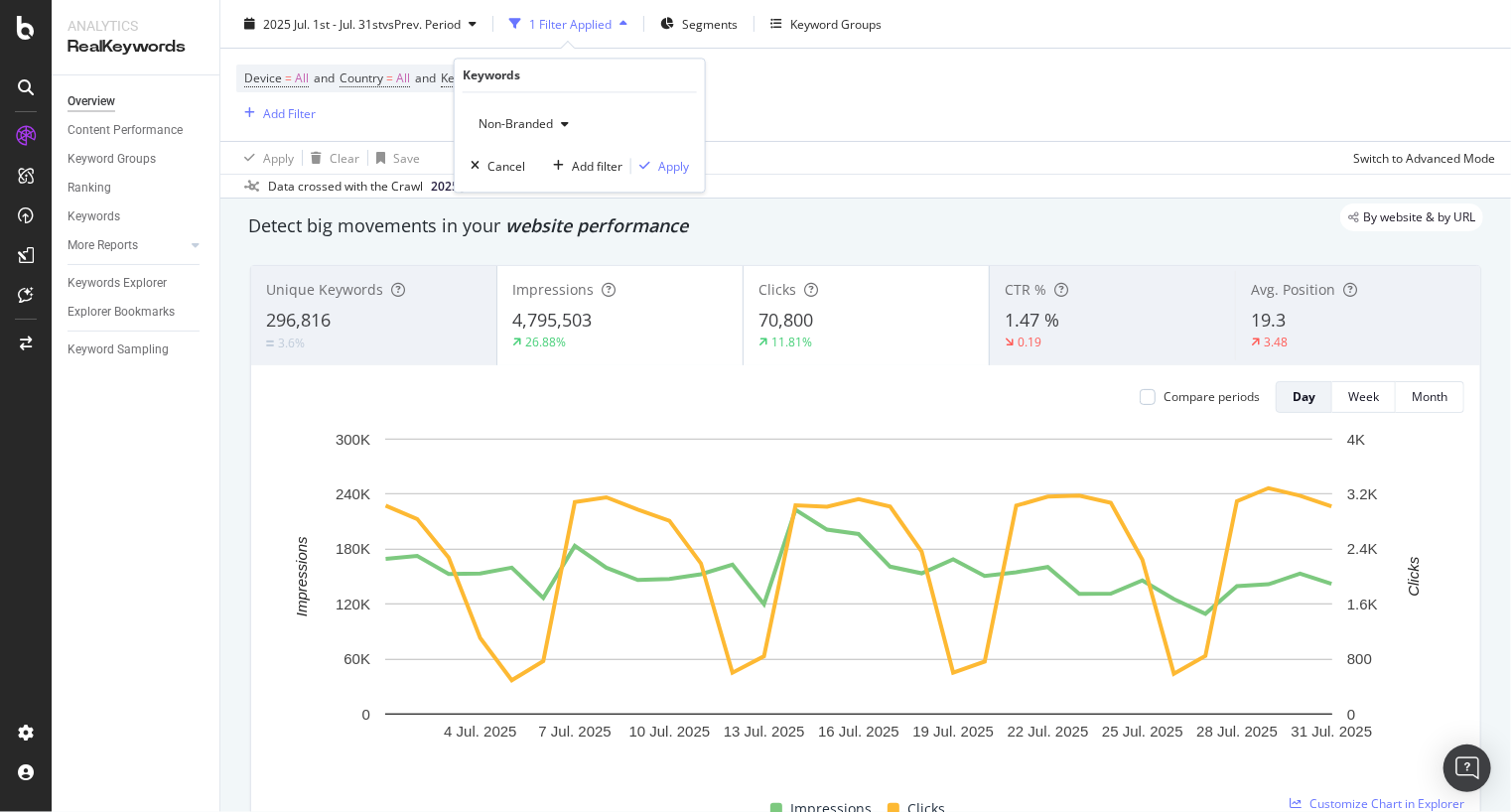 click on "Non-Branded" at bounding box center (523, 125) 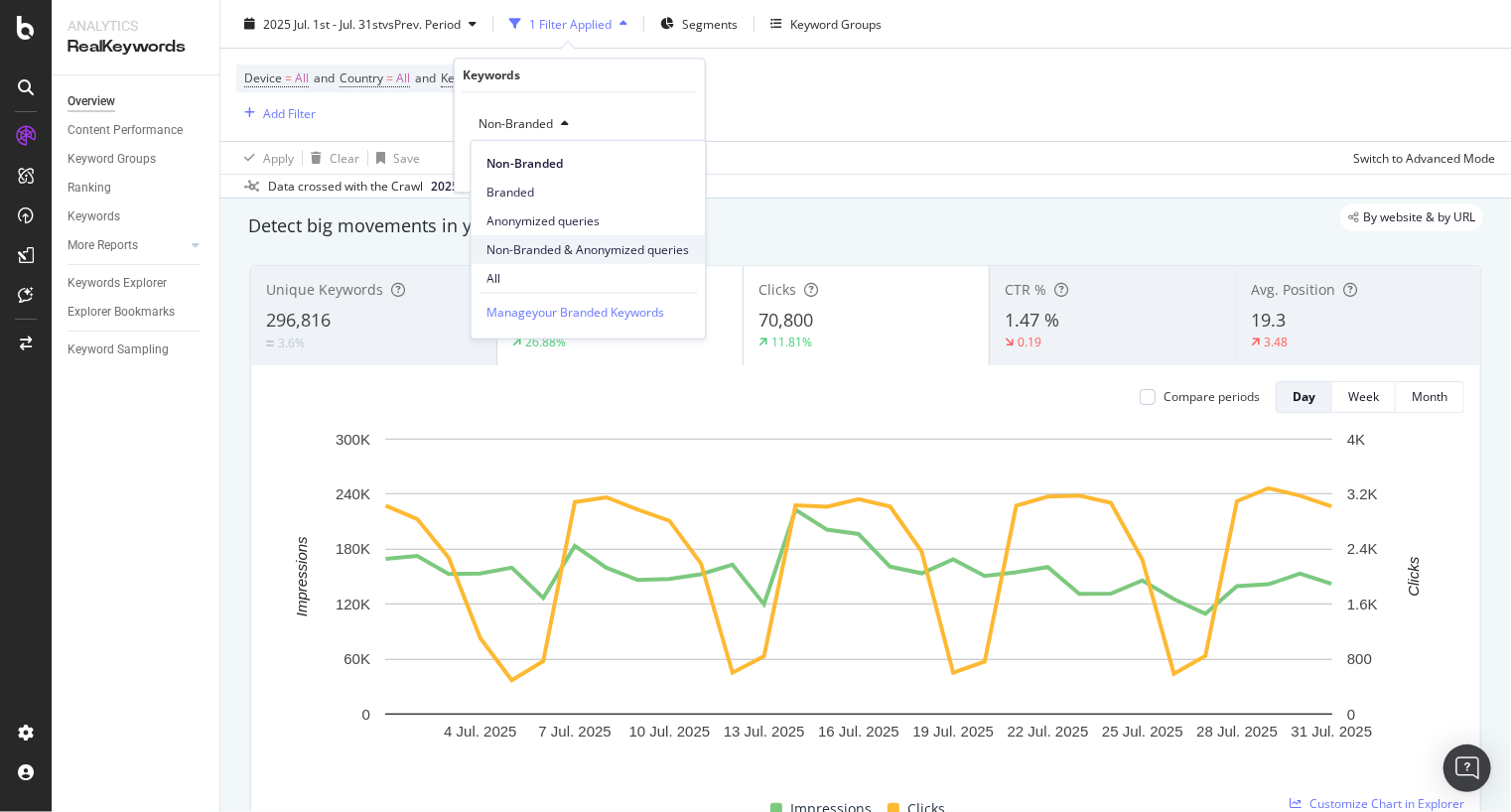 click on "Non-Branded & Anonymized queries" at bounding box center [589, 249] 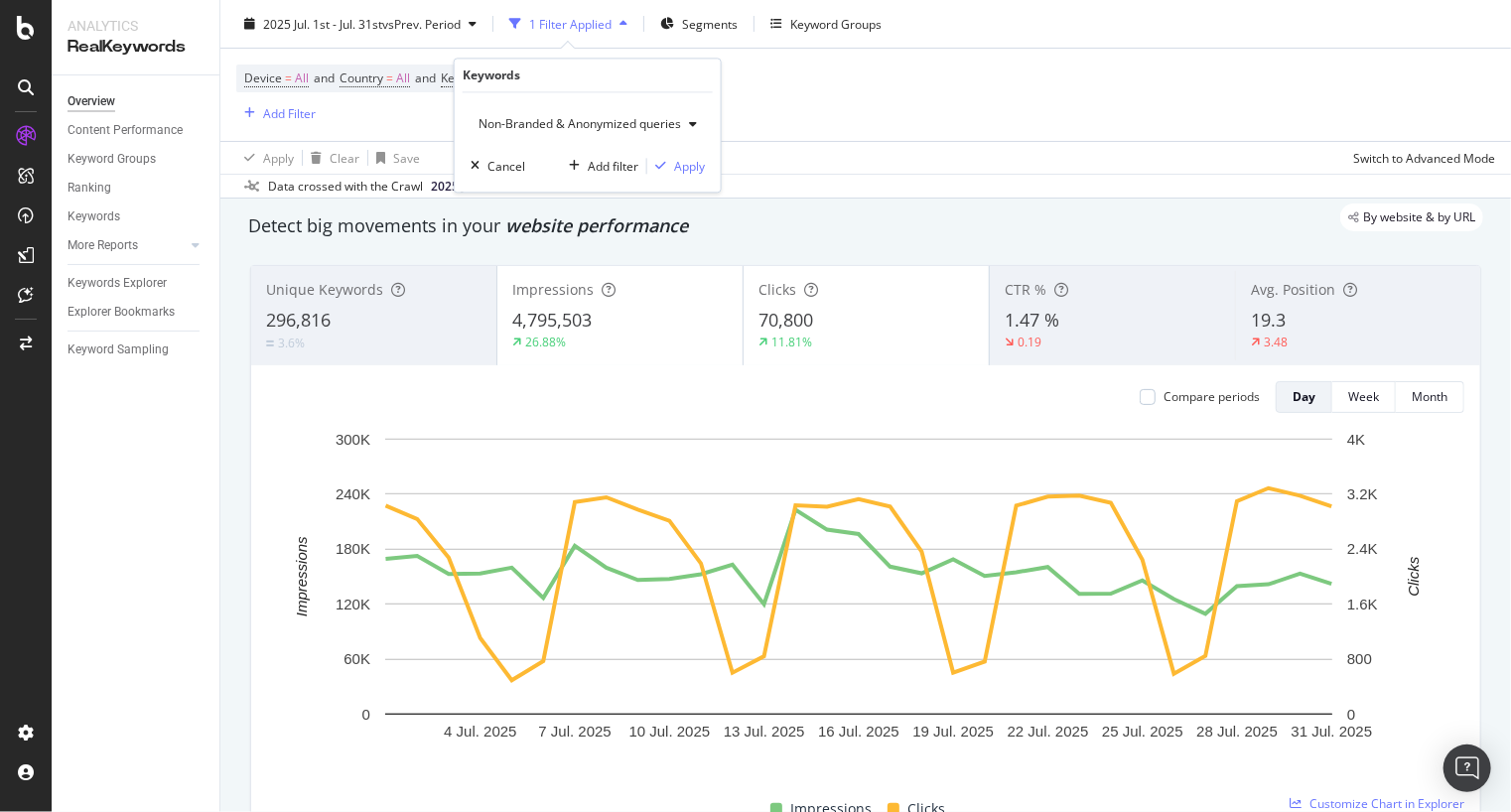 click on "Non-Branded & Anonymized queries" at bounding box center [588, 125] 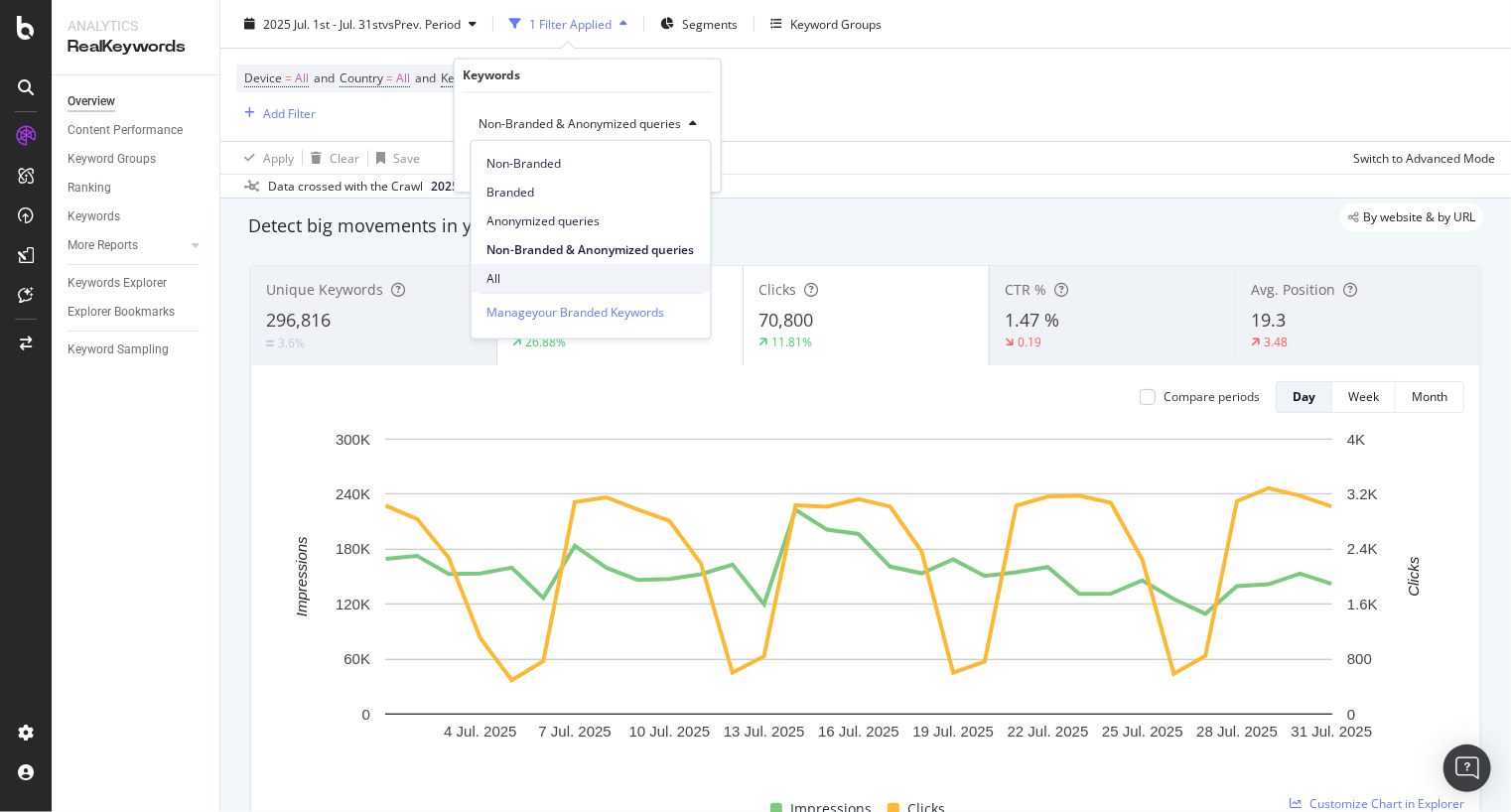 click on "All" at bounding box center (591, 278) 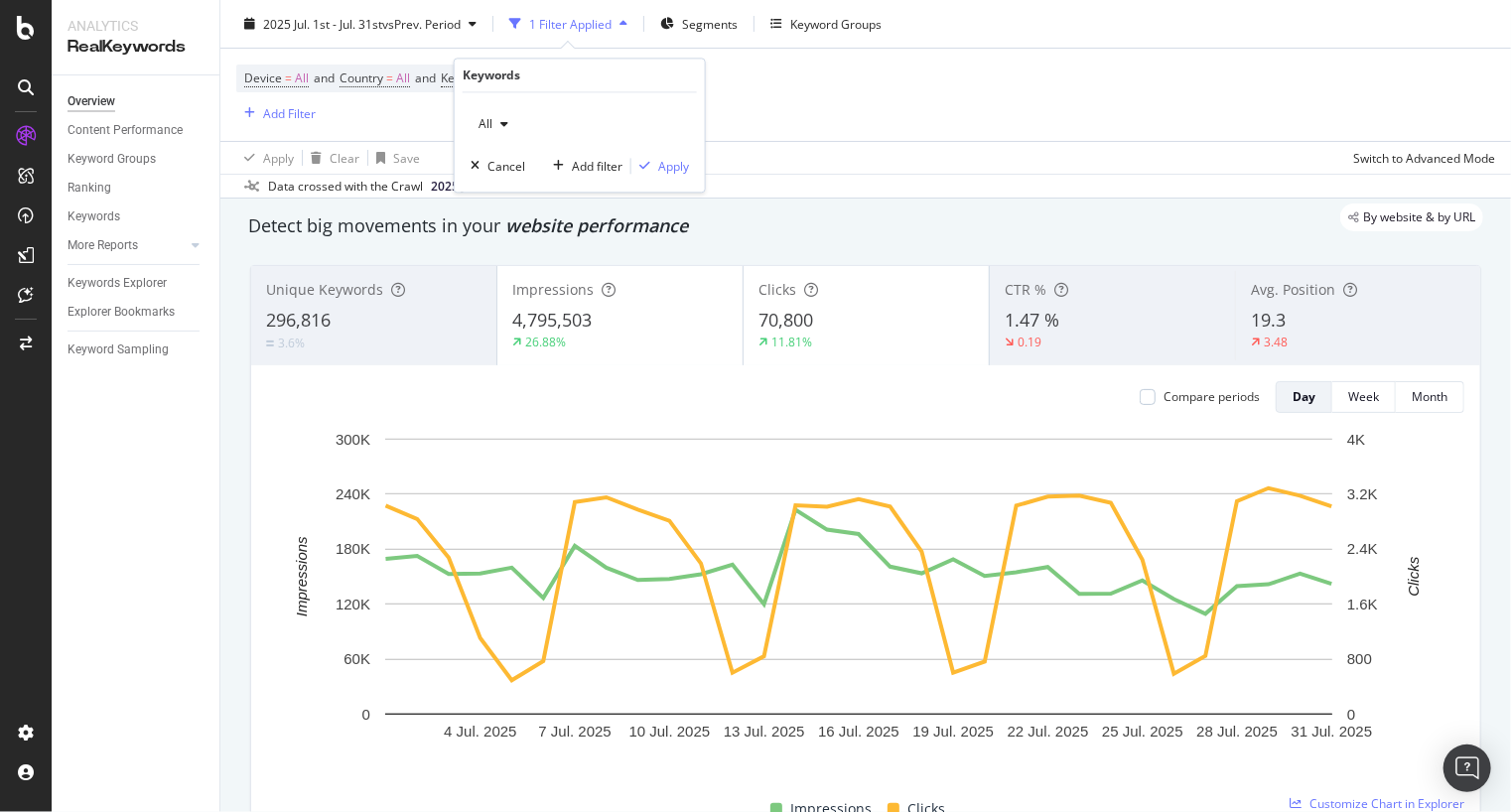 click on "All Cancel Add filter Apply" at bounding box center [580, 143] 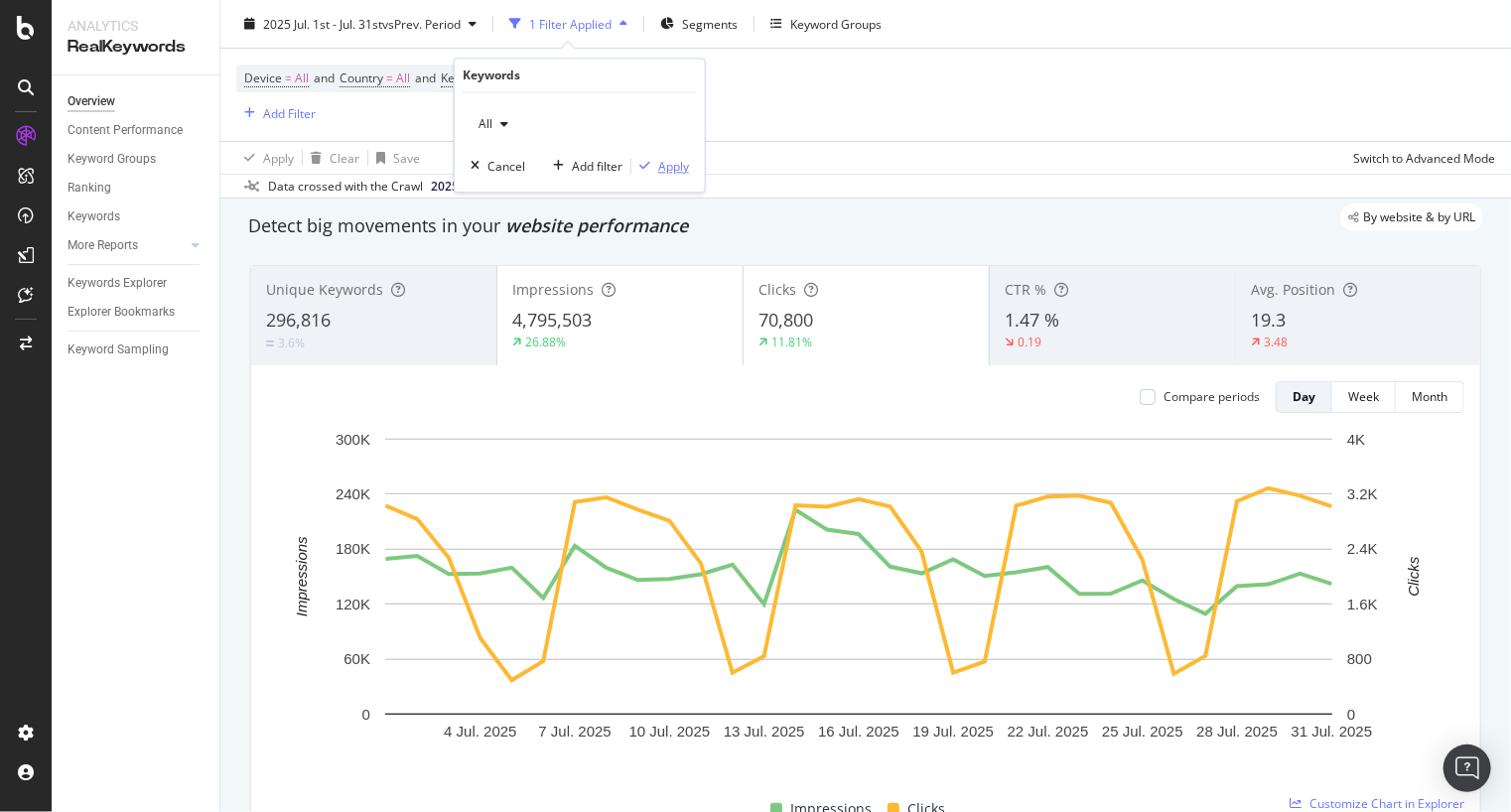 click on "Apply" at bounding box center [673, 166] 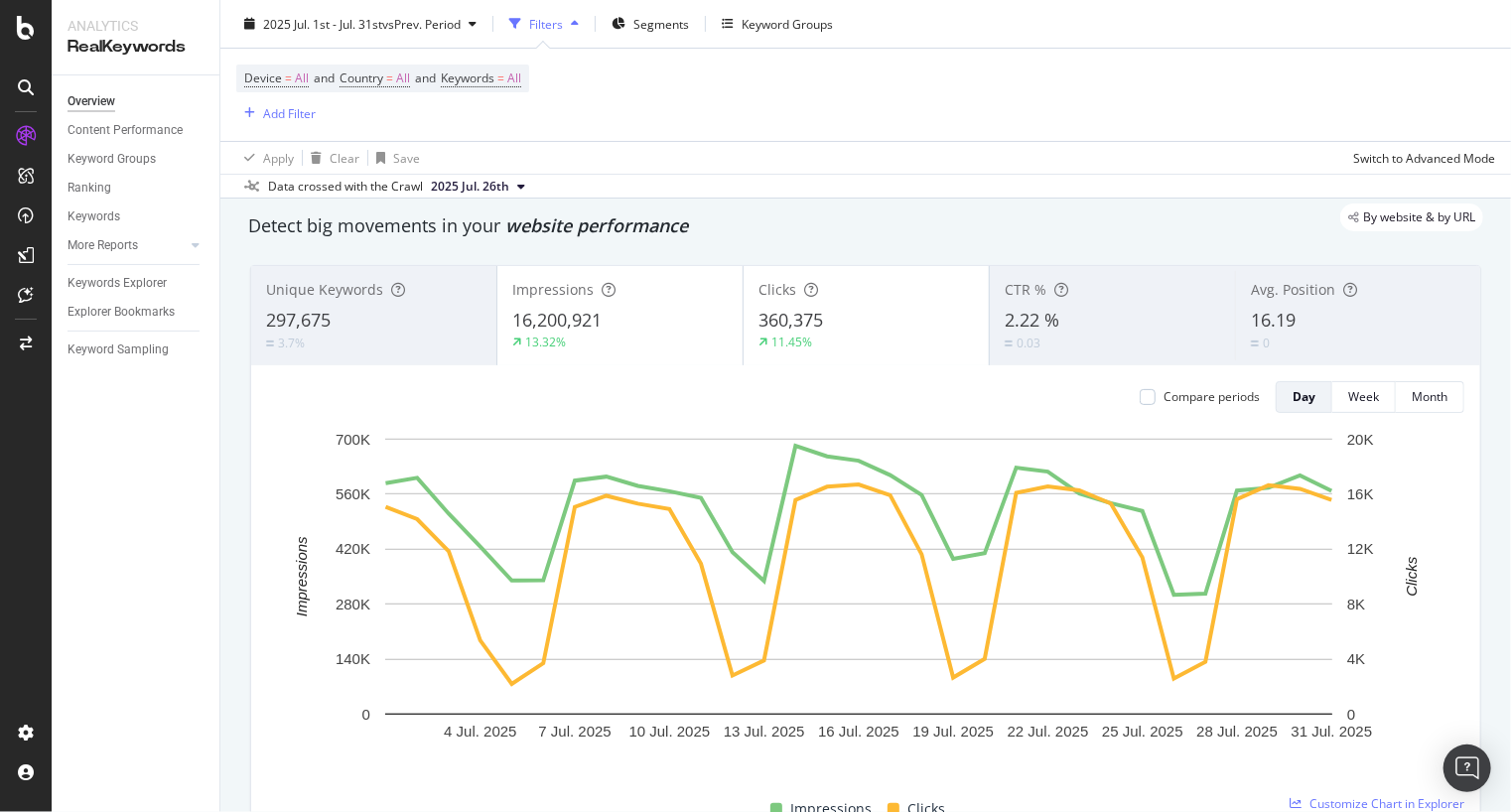 click on "Avg. Position" at bounding box center [1293, 289] 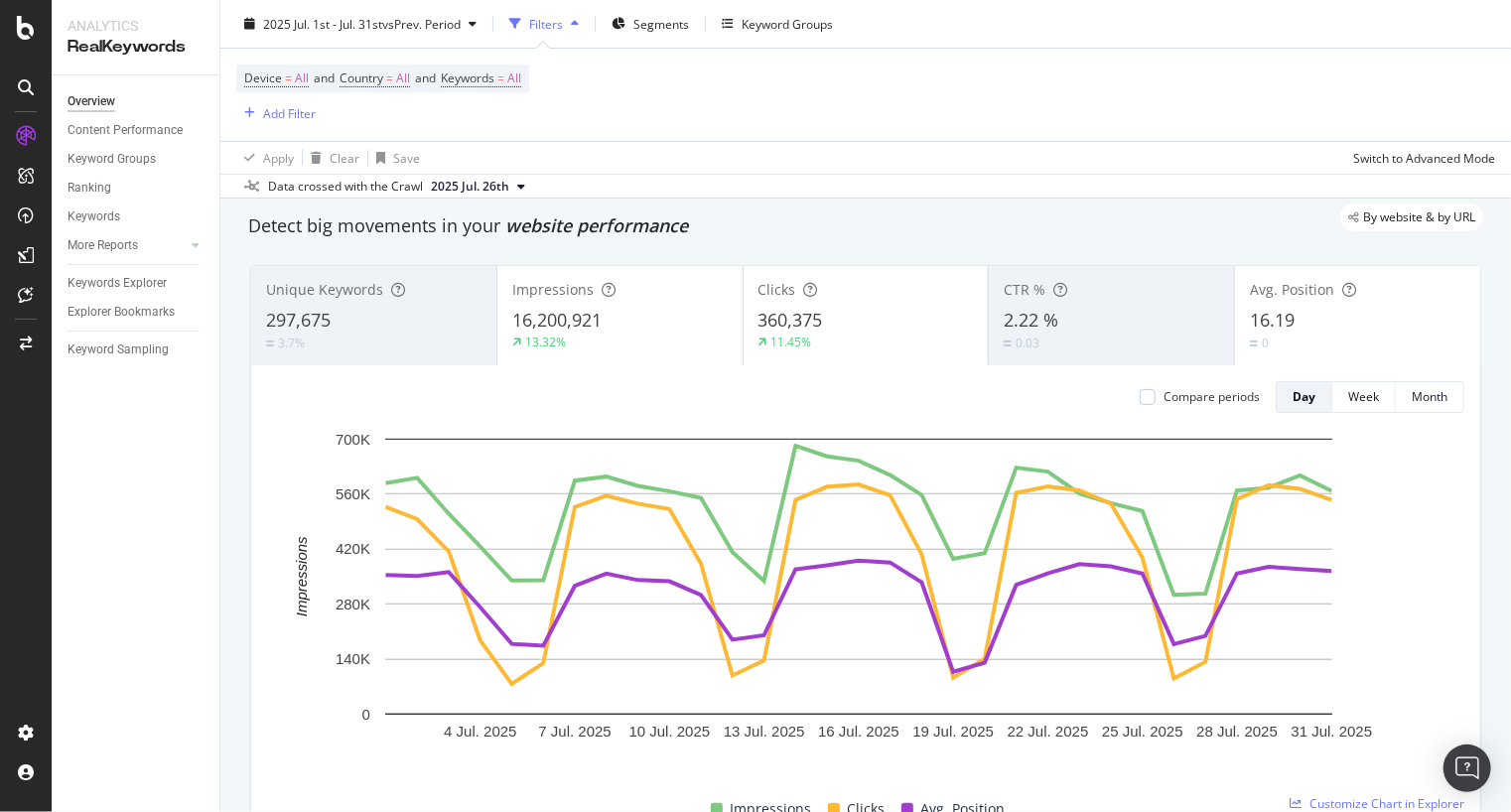 click on "CTR %" at bounding box center (1111, 290) 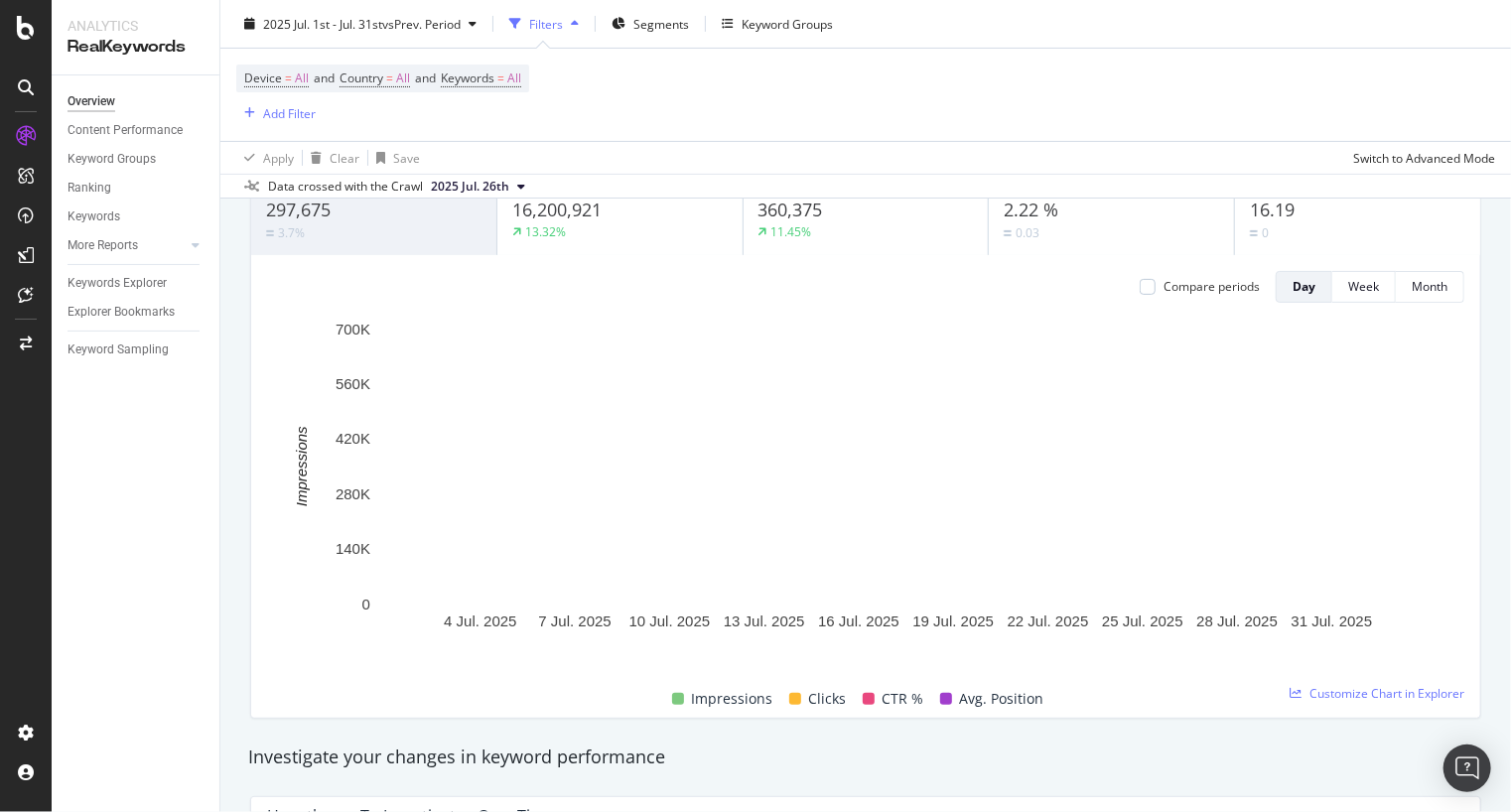 scroll, scrollTop: 0, scrollLeft: 0, axis: both 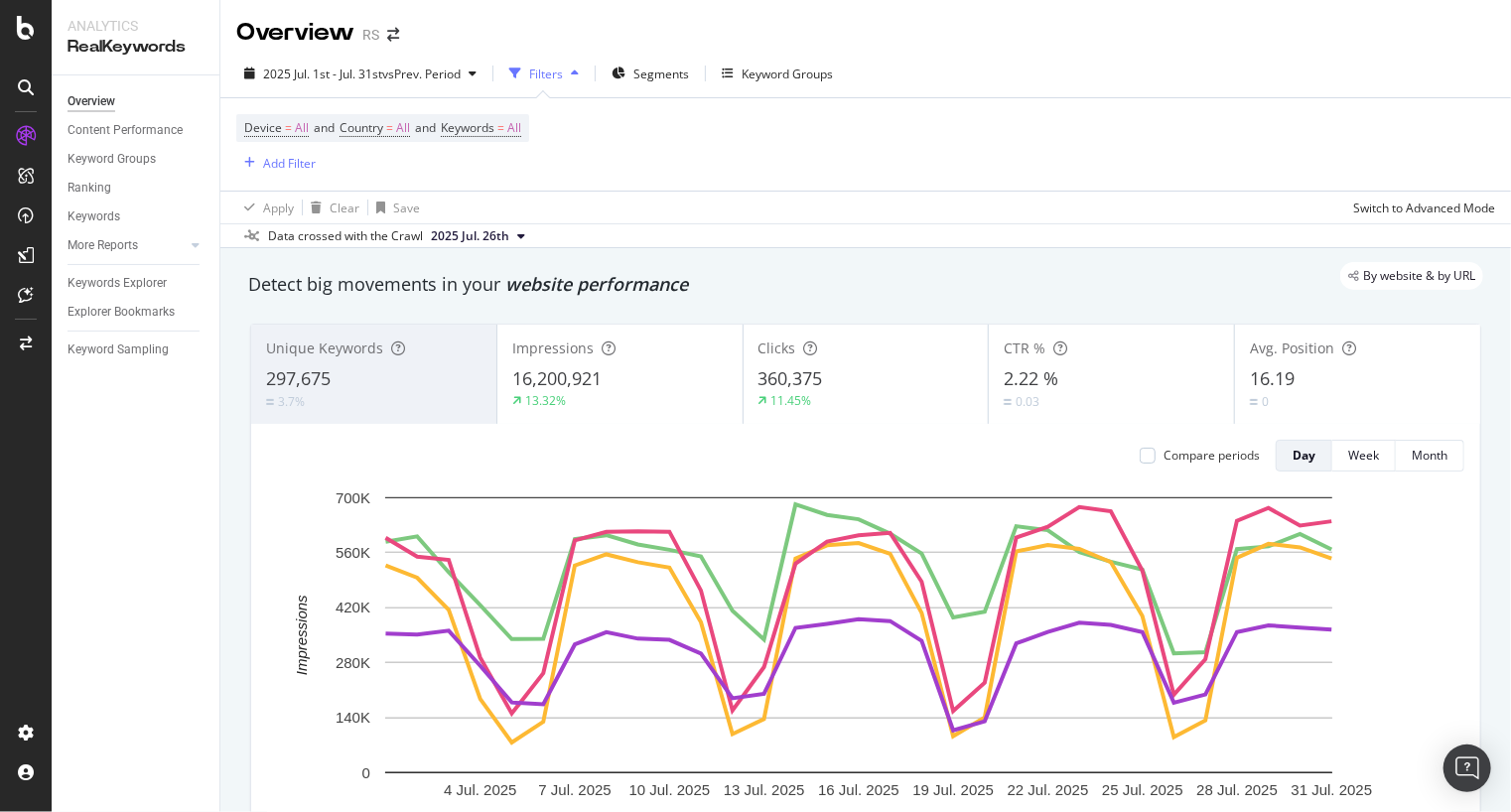 click on "Device   =     All  and  Country   =     All  and  Keywords   =     All Add Filter Apply Clear Save Switch to Advanced Mode" at bounding box center [866, 161] 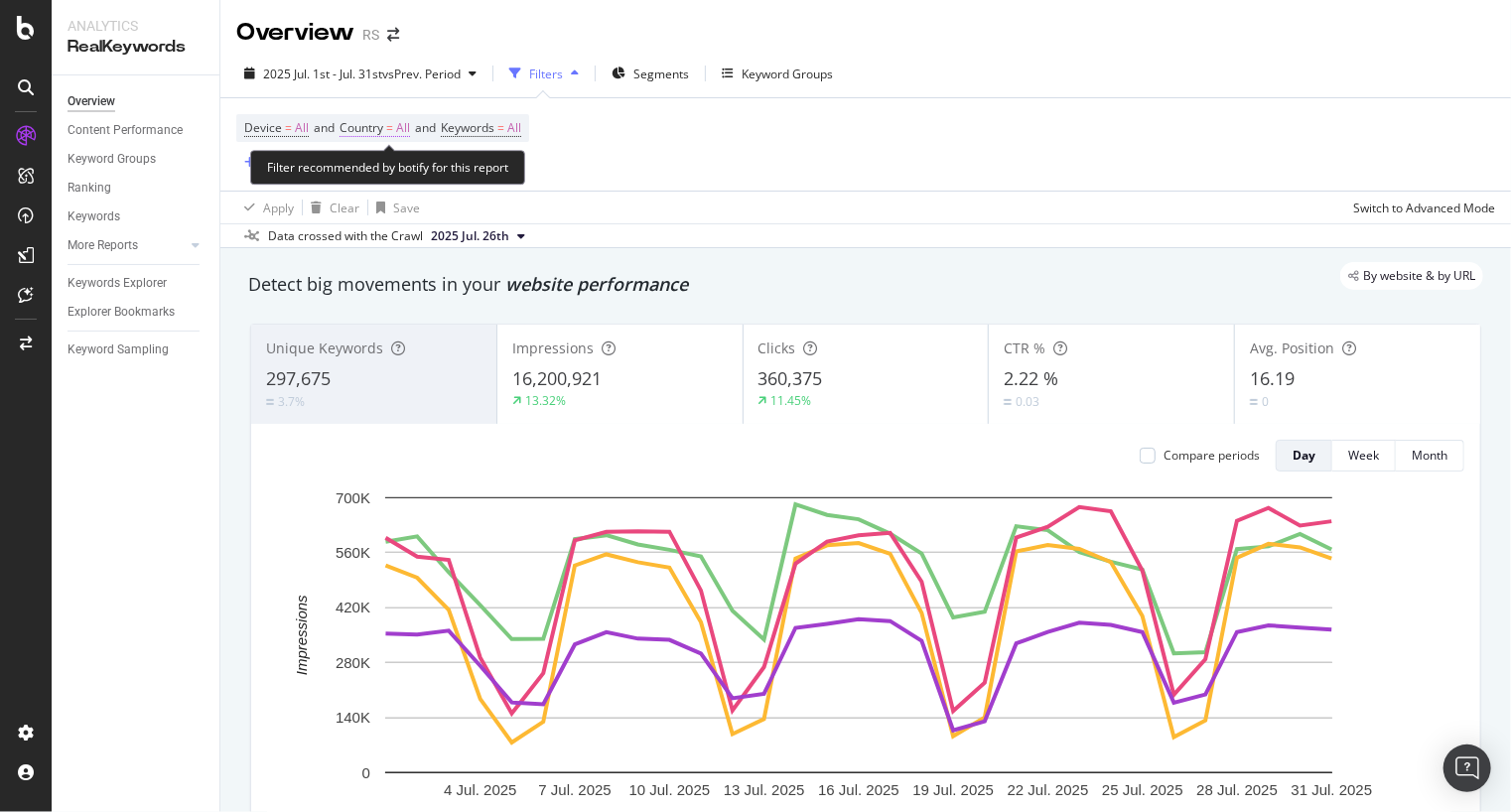 click on "Country" at bounding box center (361, 127) 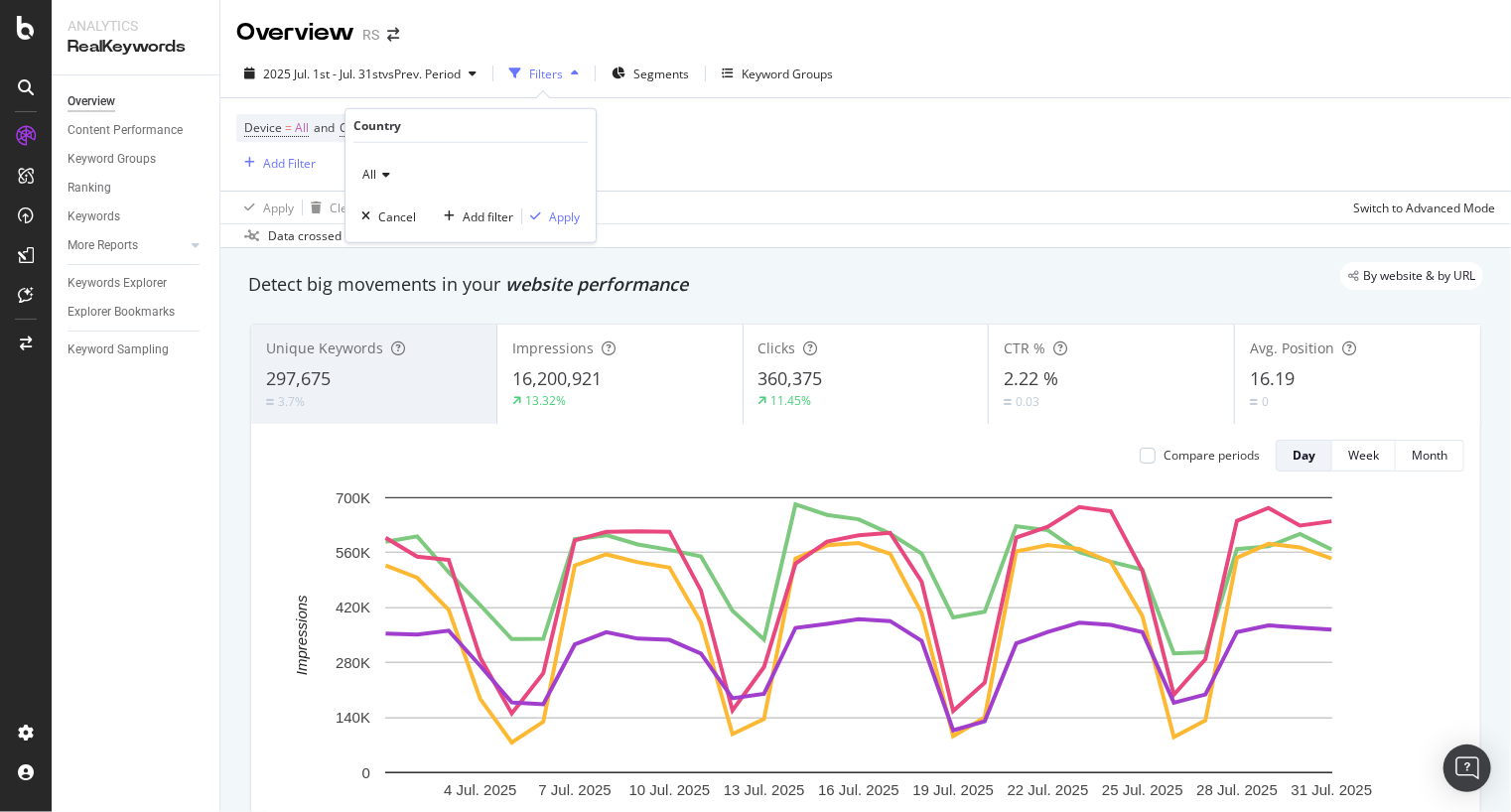 click at bounding box center [383, 175] 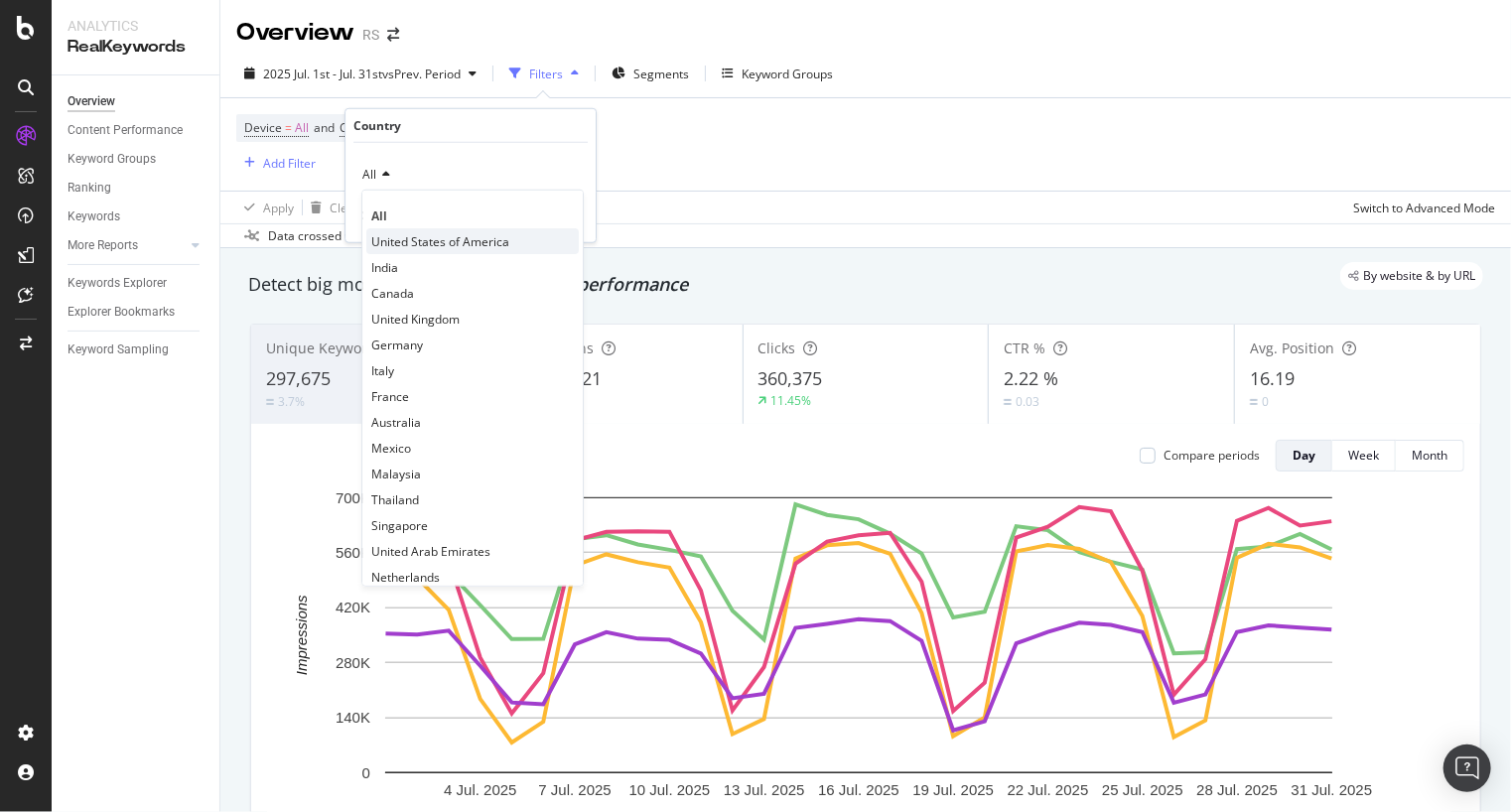 click on "United States of America" at bounding box center [440, 240] 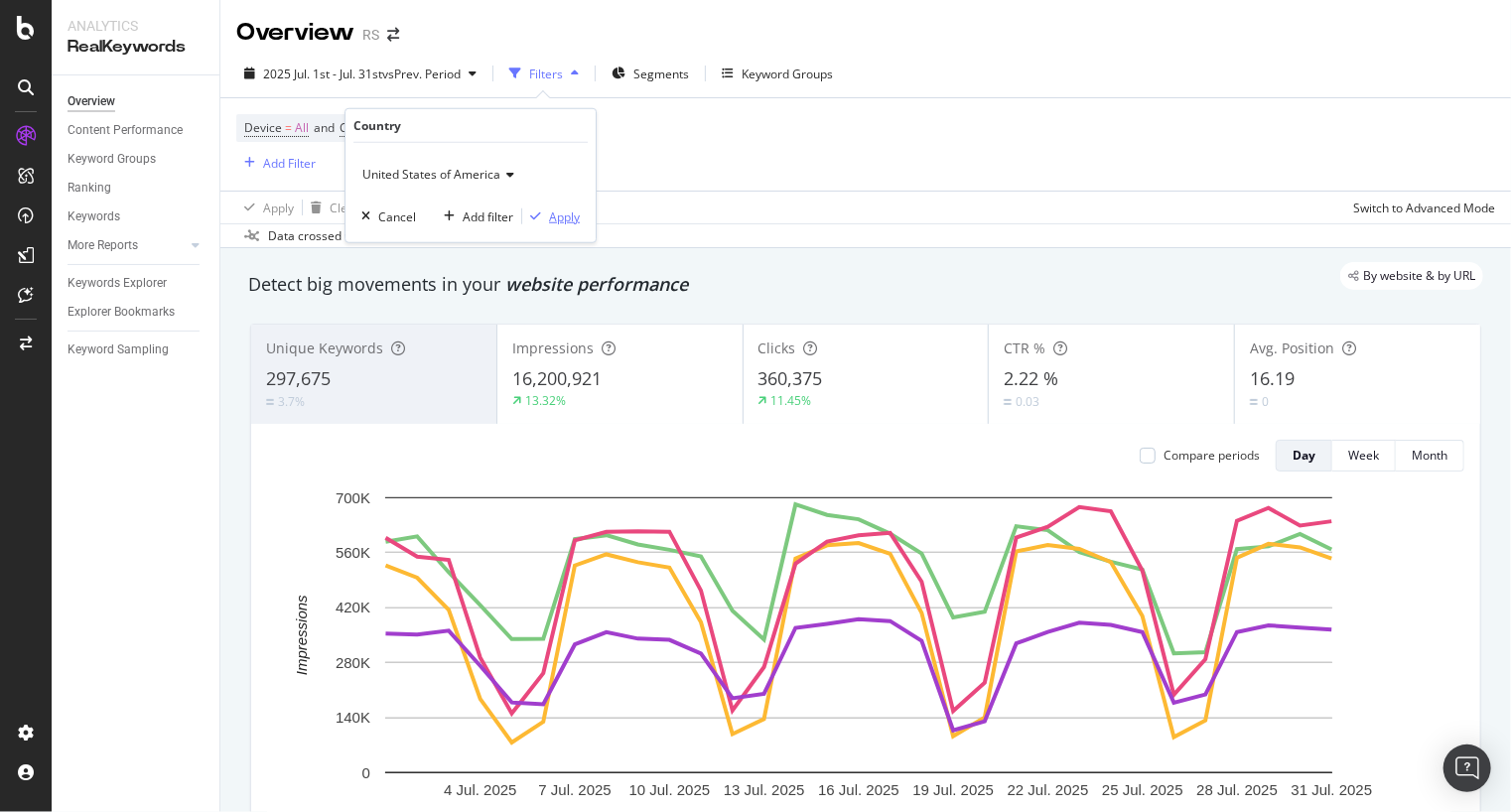 click on "Apply" at bounding box center [564, 215] 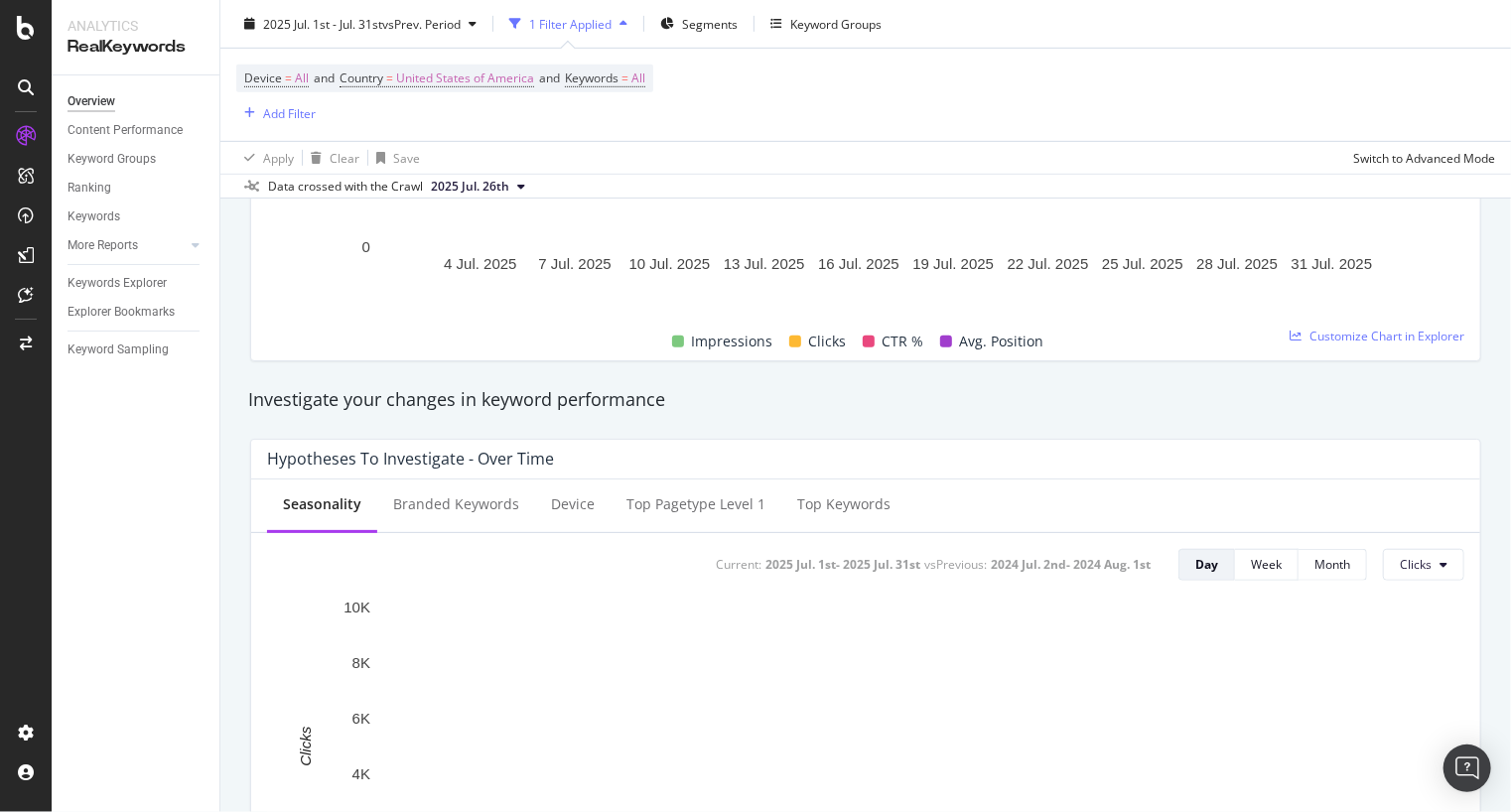 scroll, scrollTop: 0, scrollLeft: 0, axis: both 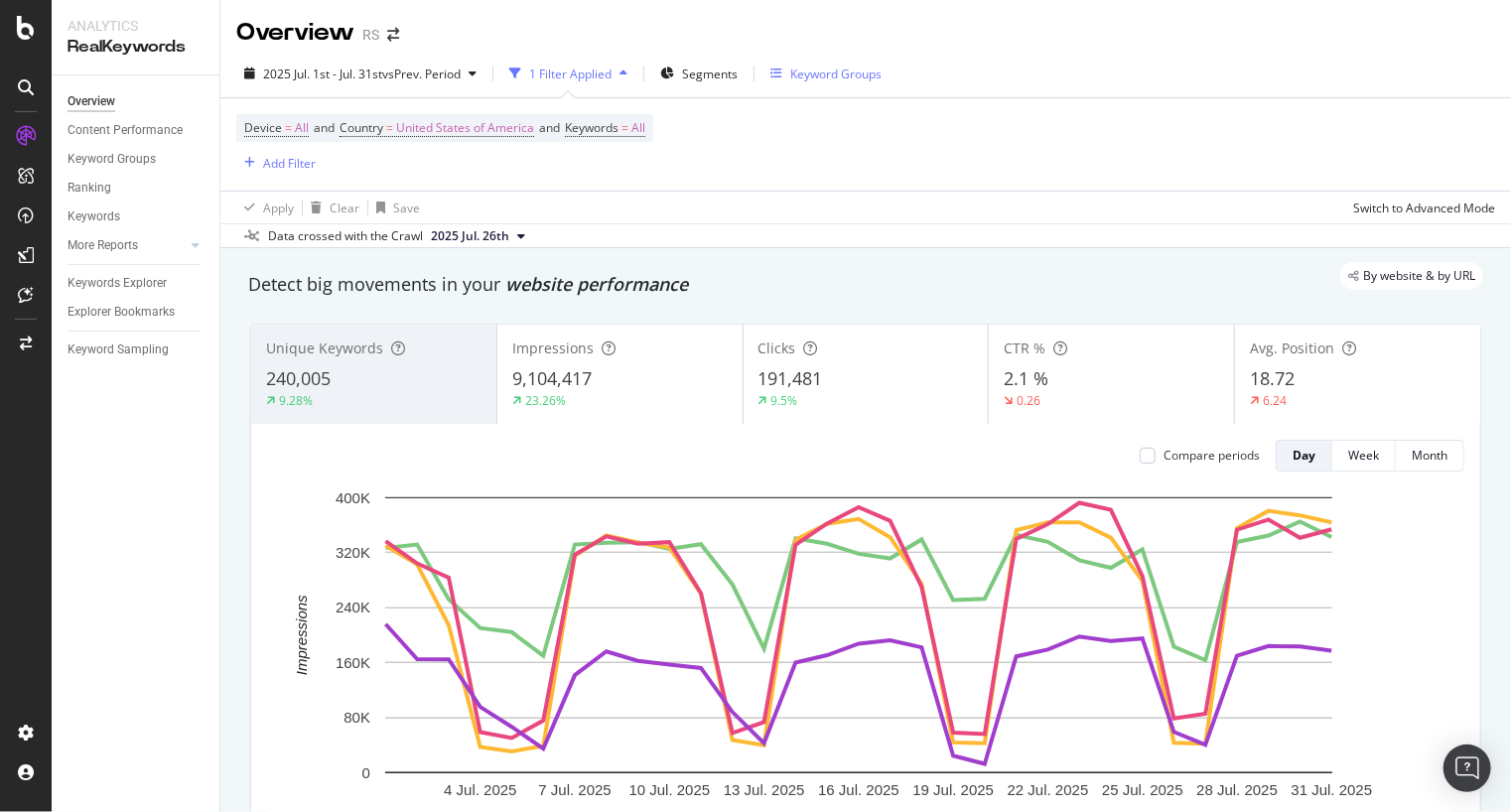 click on "Keyword Groups" at bounding box center [836, 73] 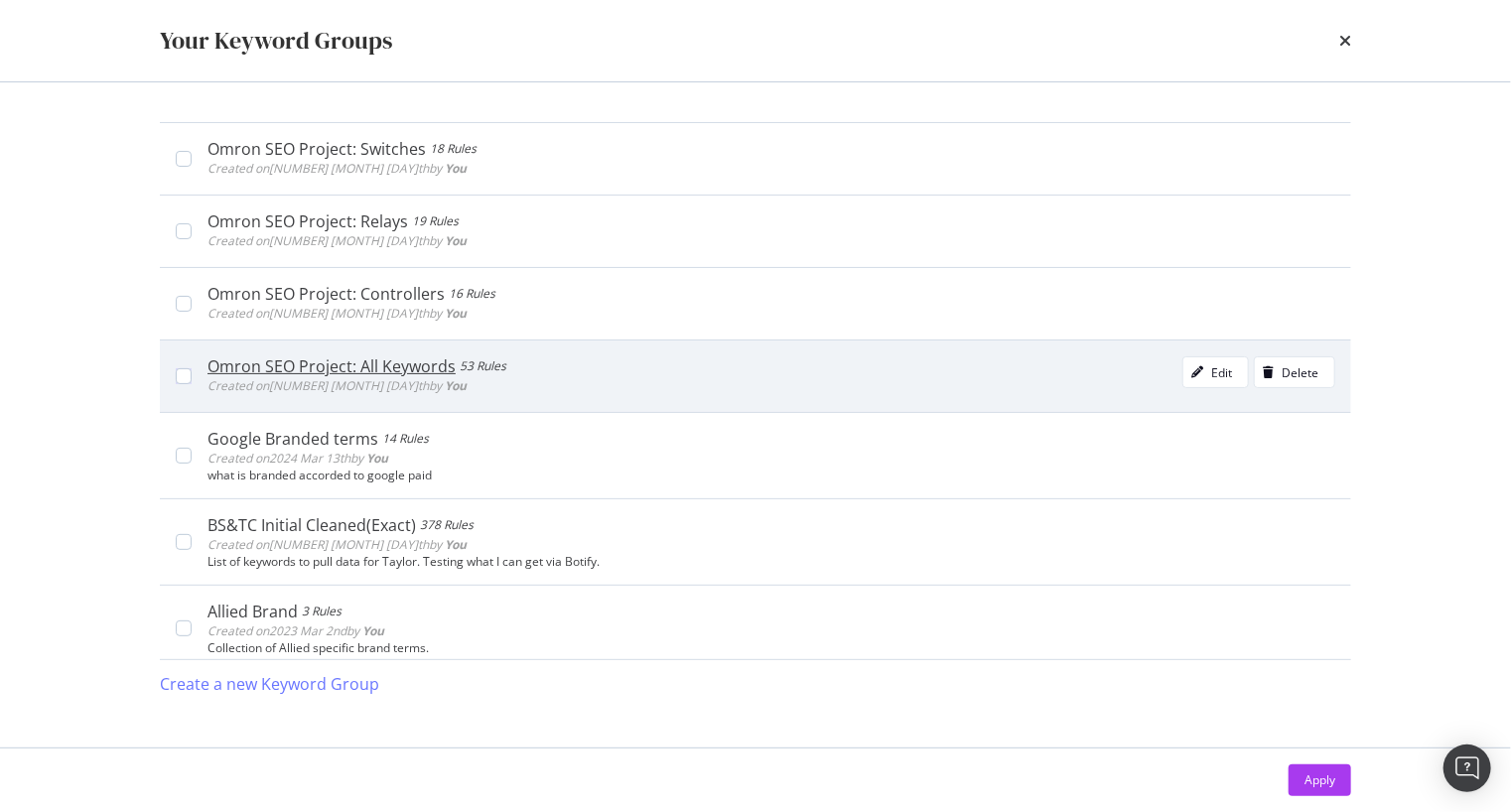 click on "Omron SEO Project: All Keywords" at bounding box center (332, 366) 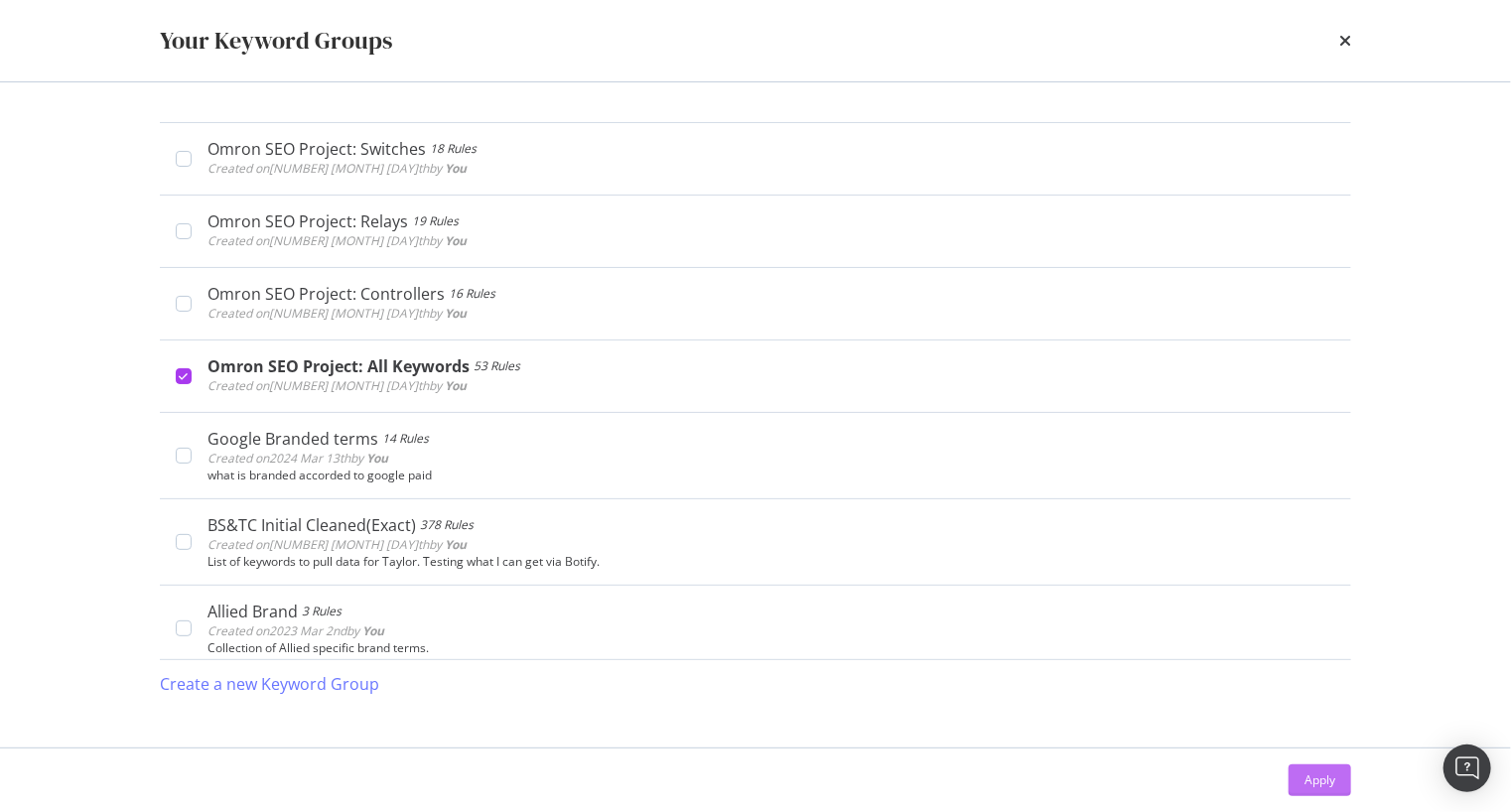 click on "Apply" at bounding box center [1319, 780] 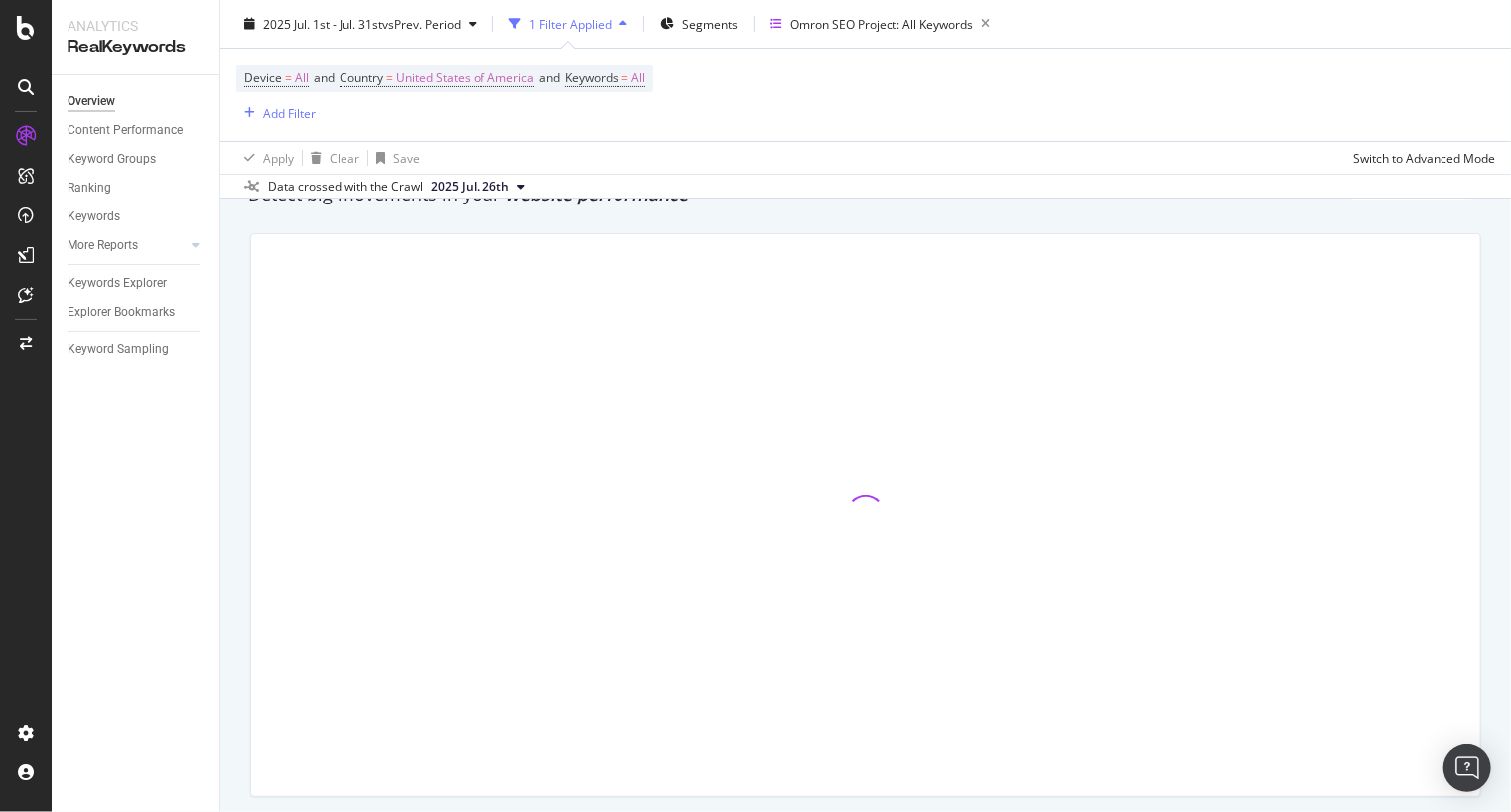 scroll, scrollTop: 91, scrollLeft: 0, axis: vertical 